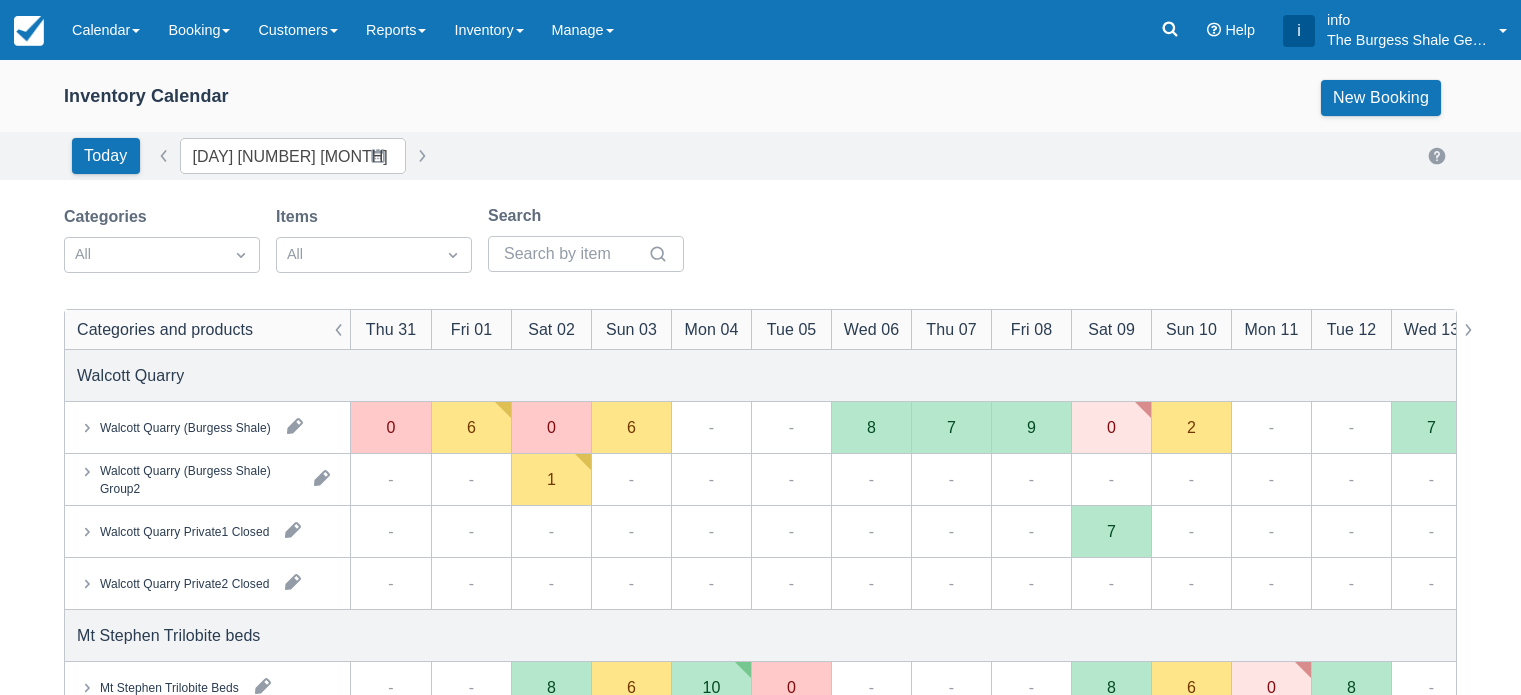 scroll, scrollTop: 100, scrollLeft: 0, axis: vertical 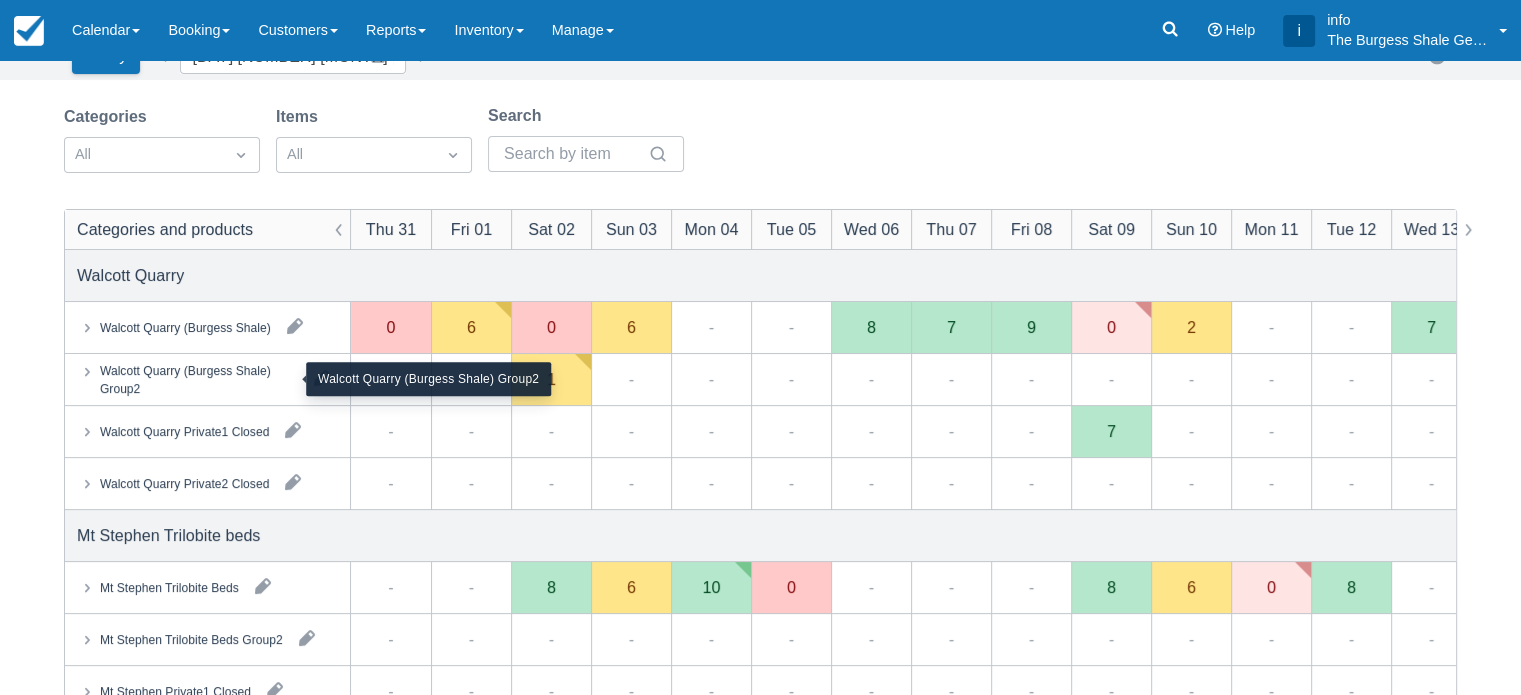 click on "Walcott Quarry (Burgess Shale) Group2" at bounding box center (199, 379) 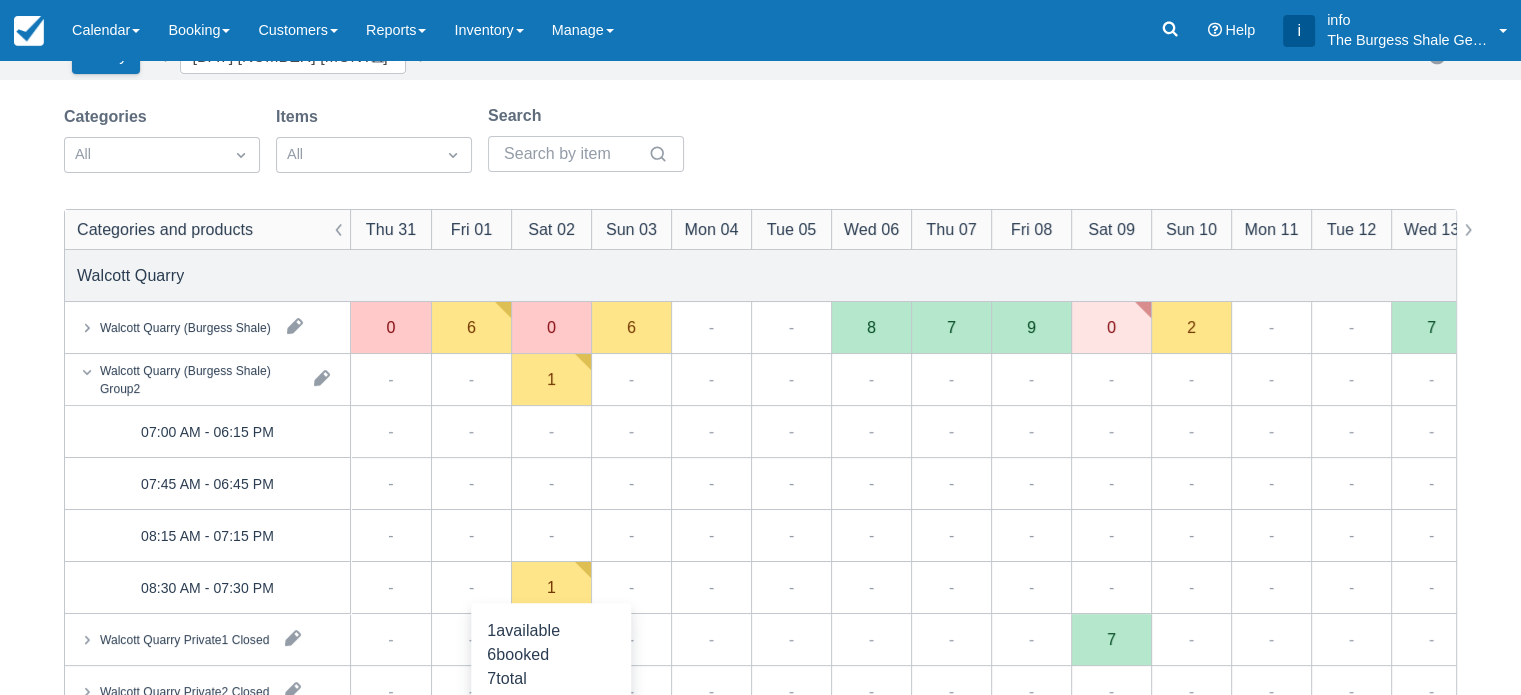 click on "1" at bounding box center (551, 588) 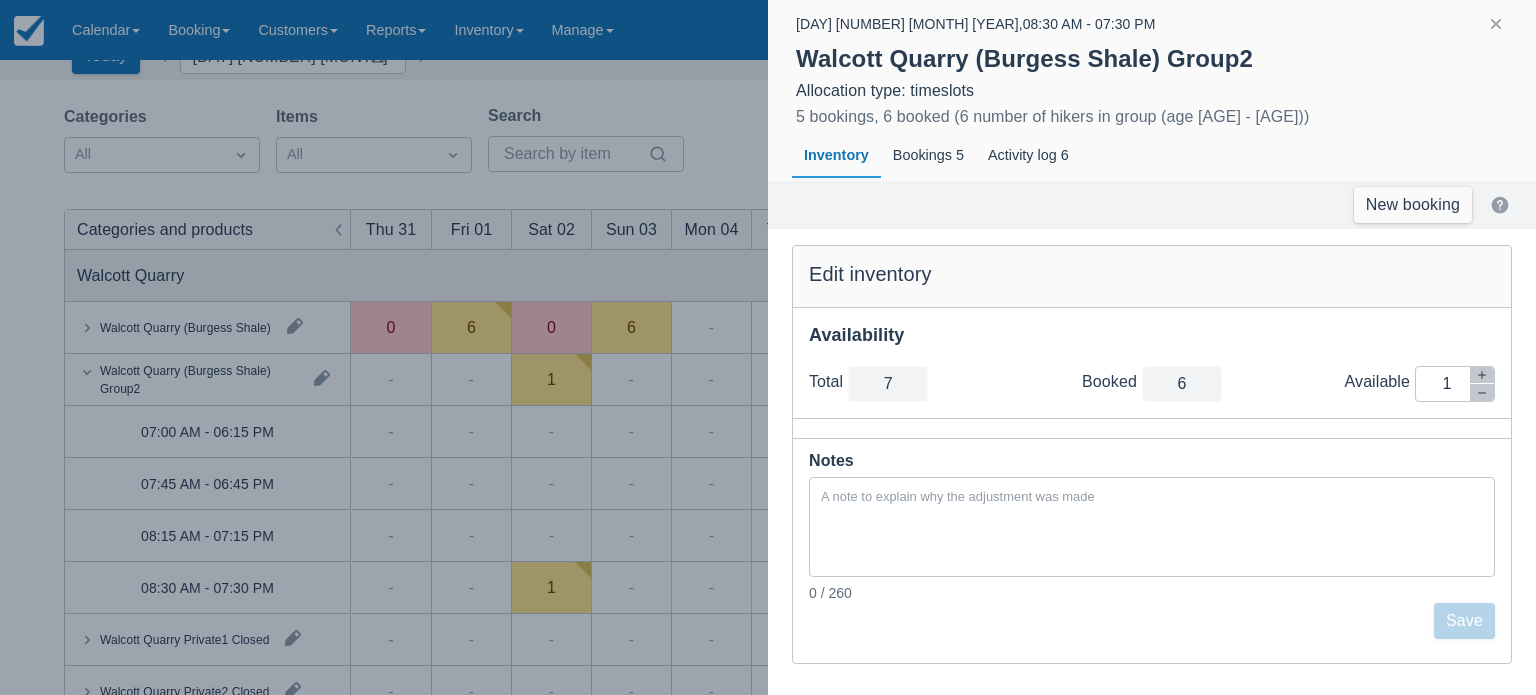click at bounding box center [768, 347] 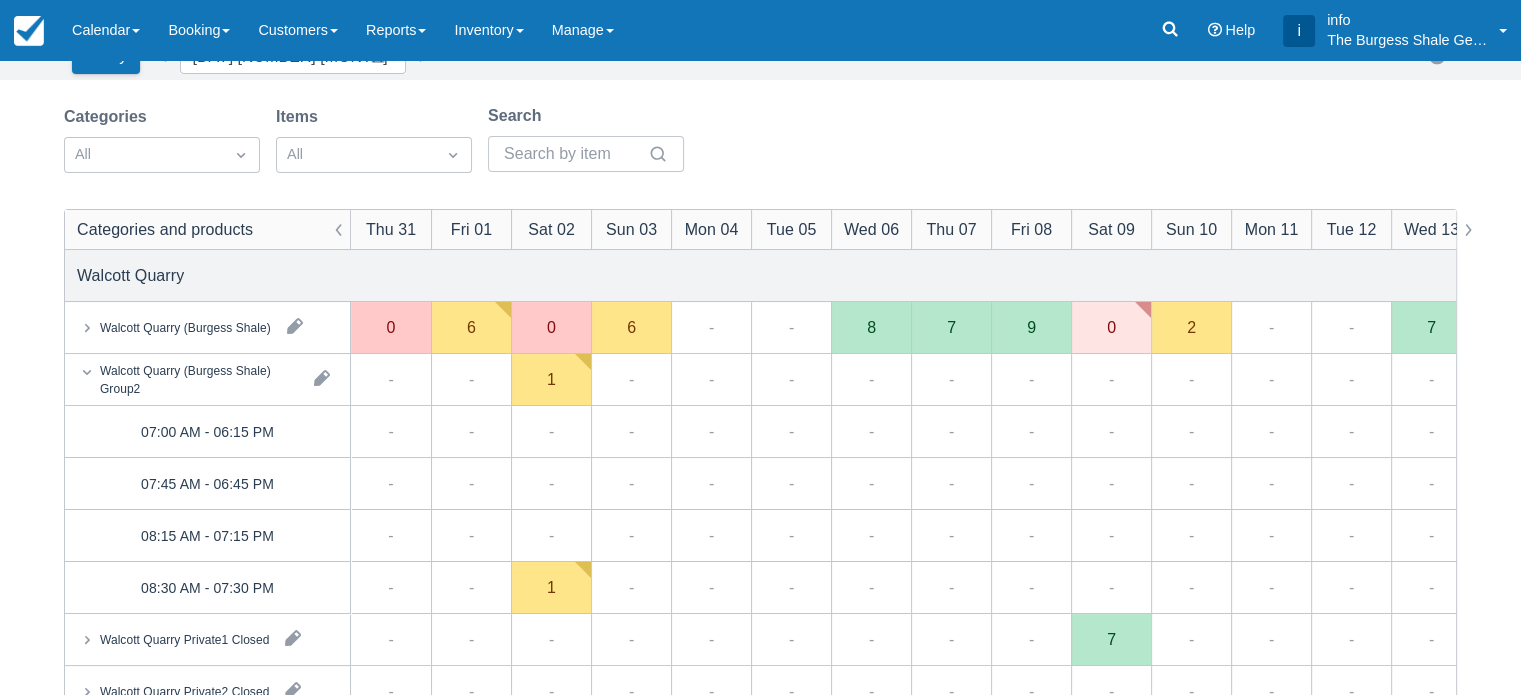 click on "Calendar" at bounding box center [106, 30] 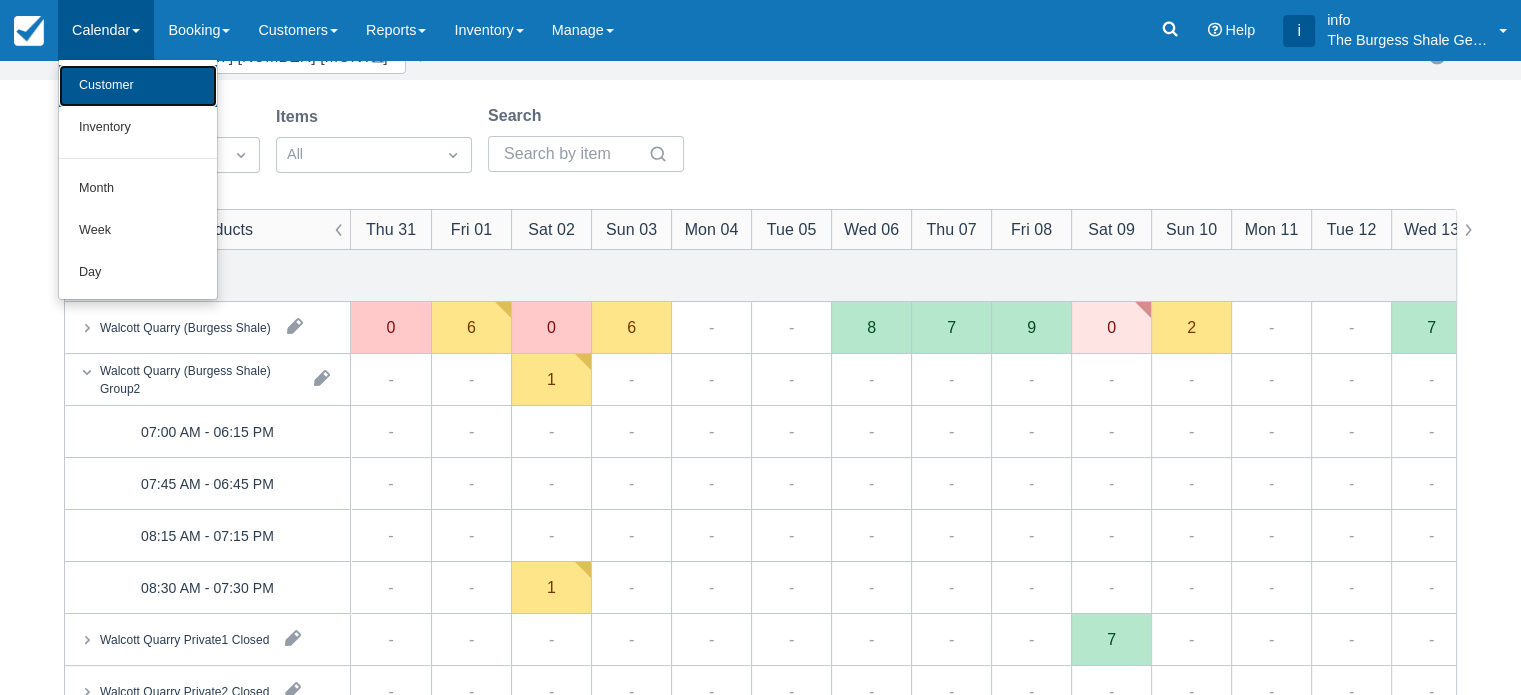 click on "Customer" at bounding box center (138, 86) 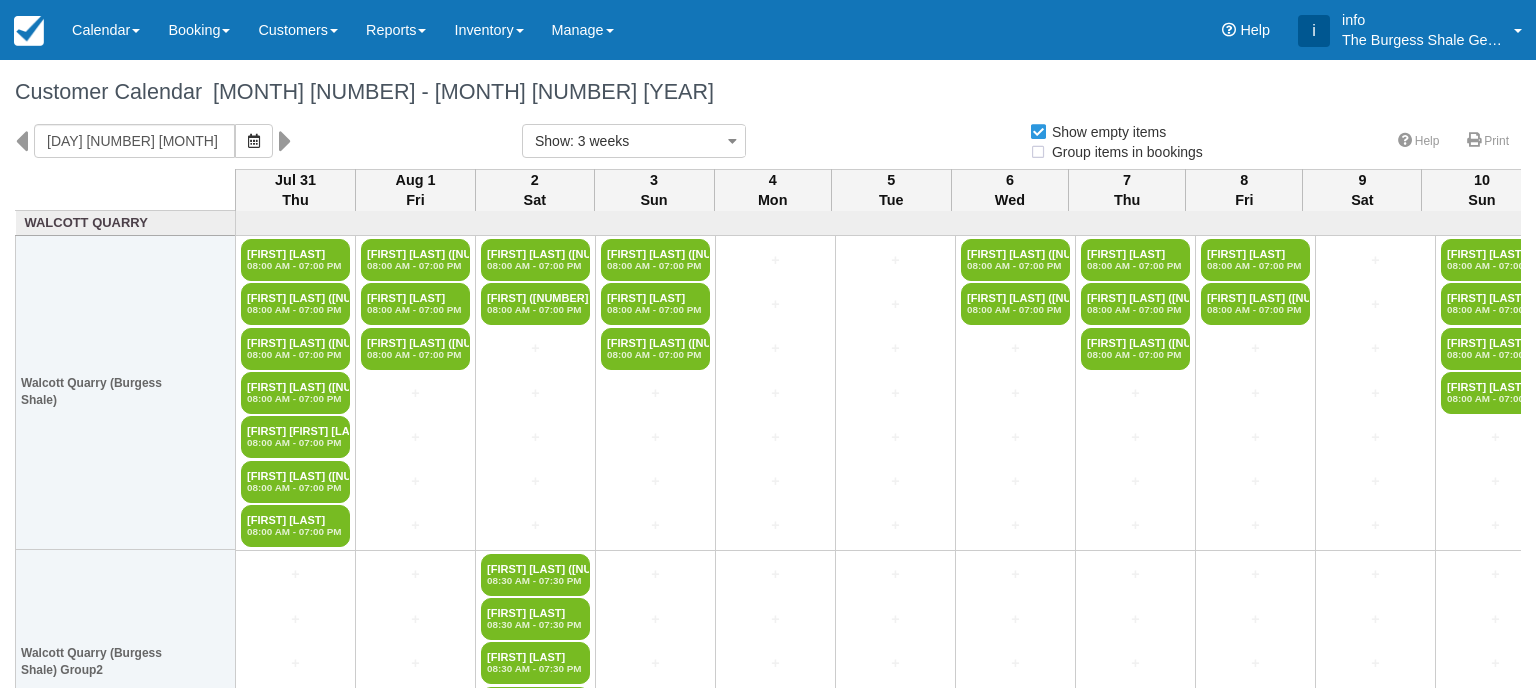 select 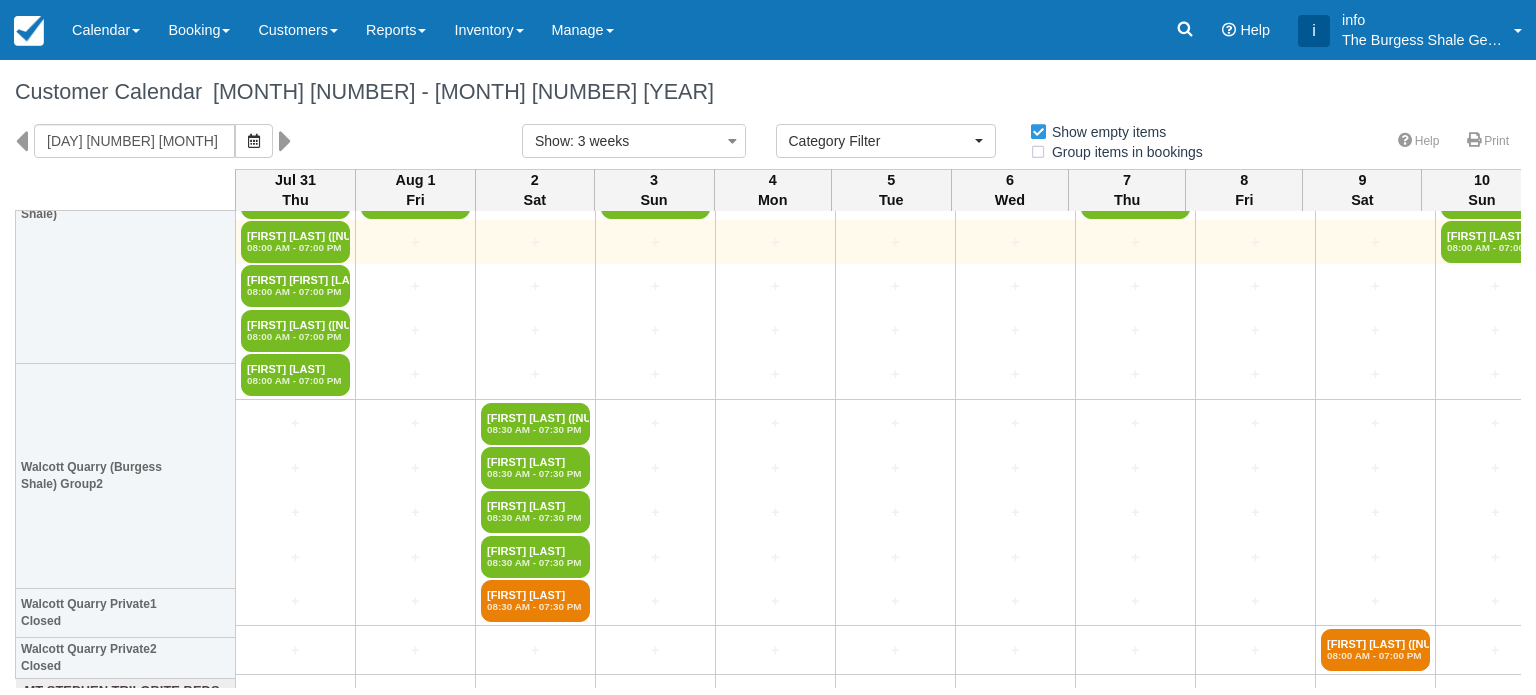 scroll, scrollTop: 200, scrollLeft: 0, axis: vertical 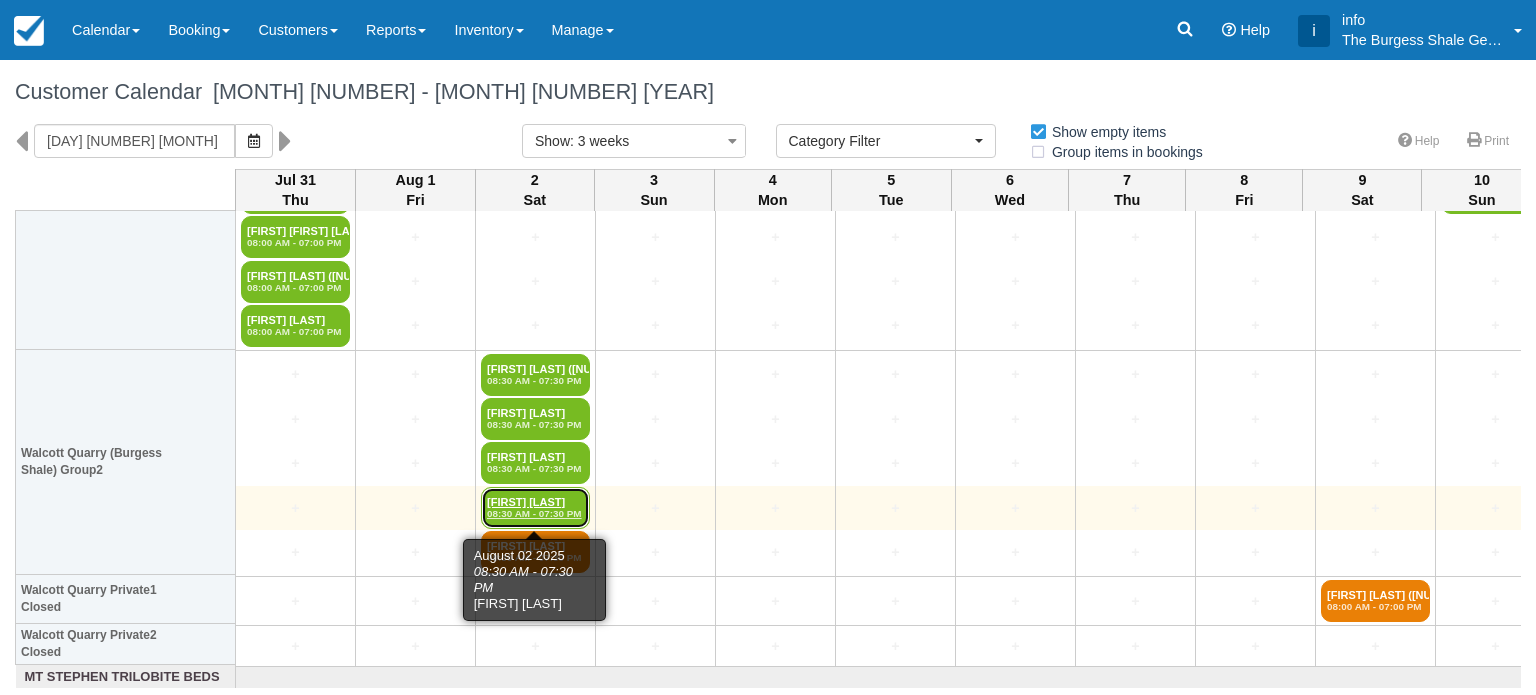 click on "08:30 AM - 07:30 PM" at bounding box center (535, 514) 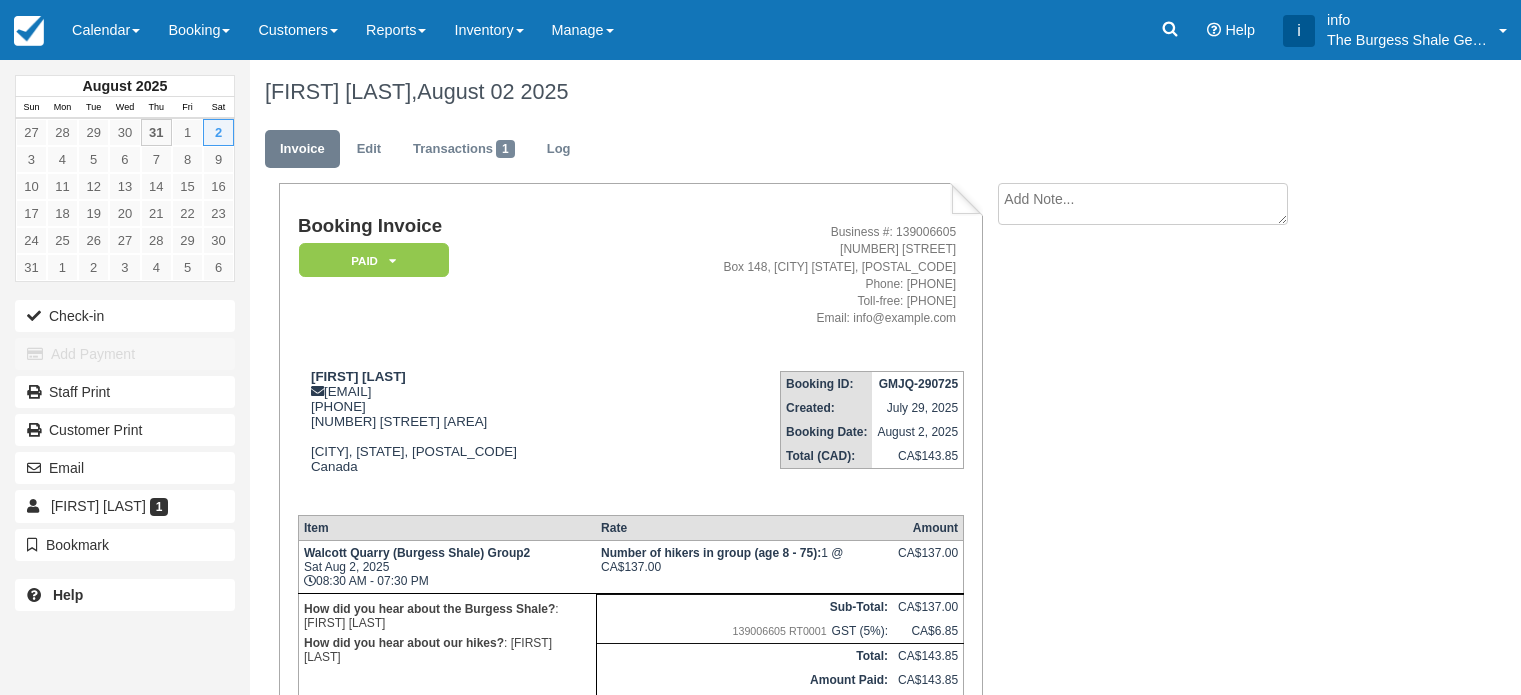 scroll, scrollTop: 0, scrollLeft: 0, axis: both 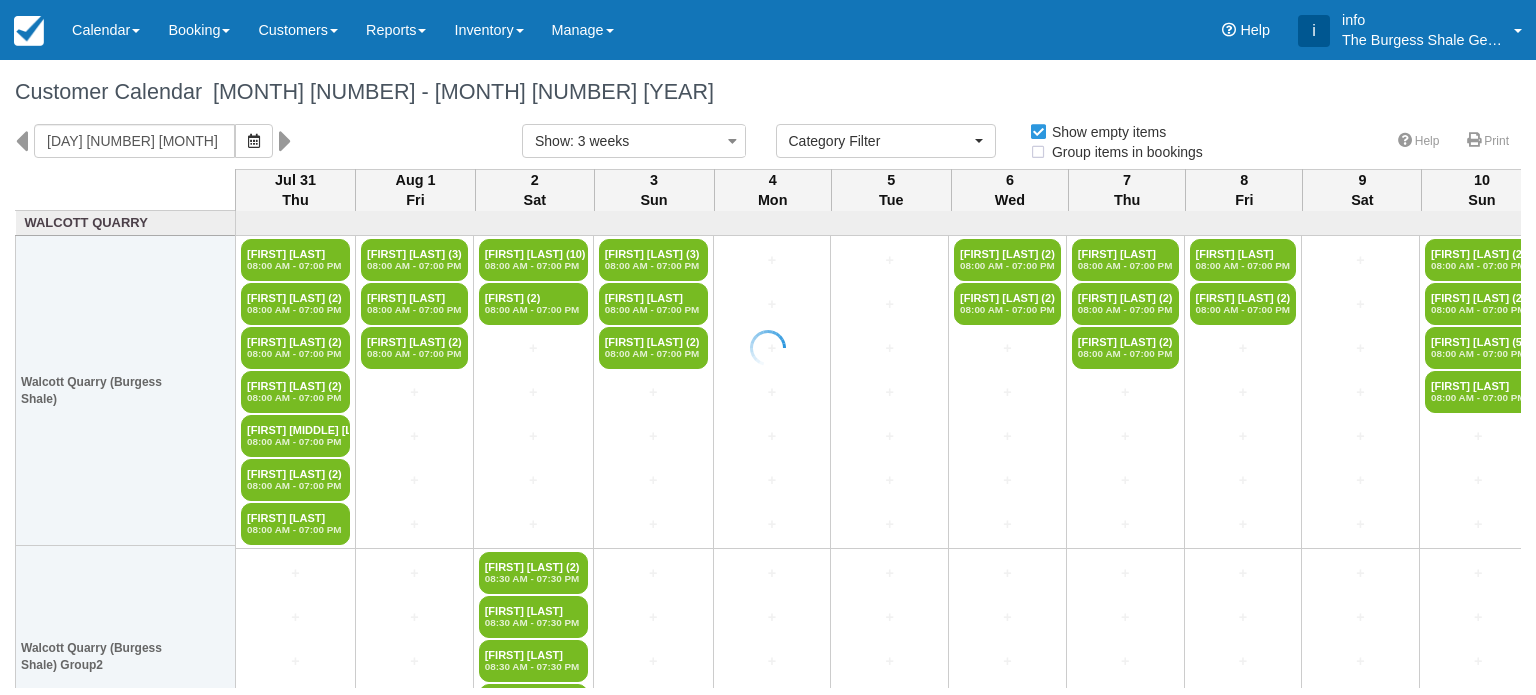 select 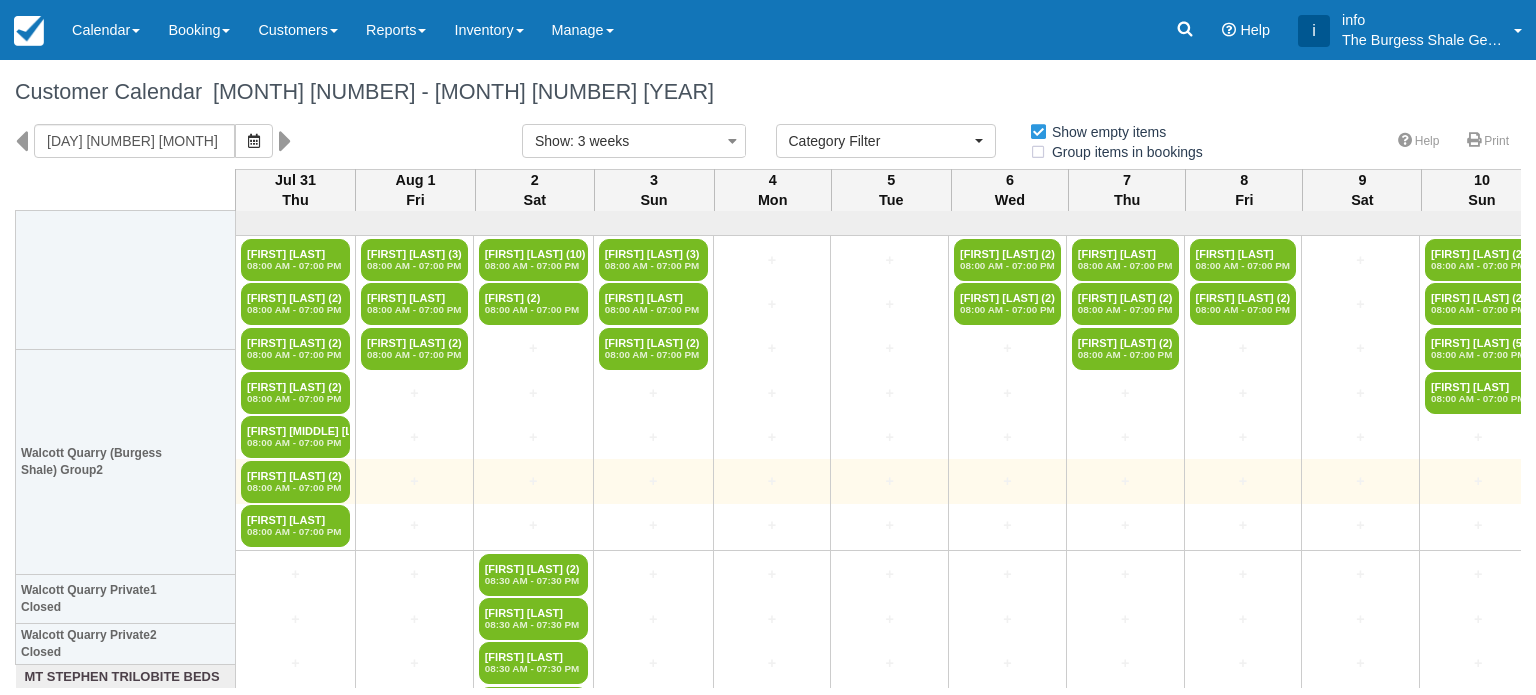 scroll, scrollTop: 200, scrollLeft: 0, axis: vertical 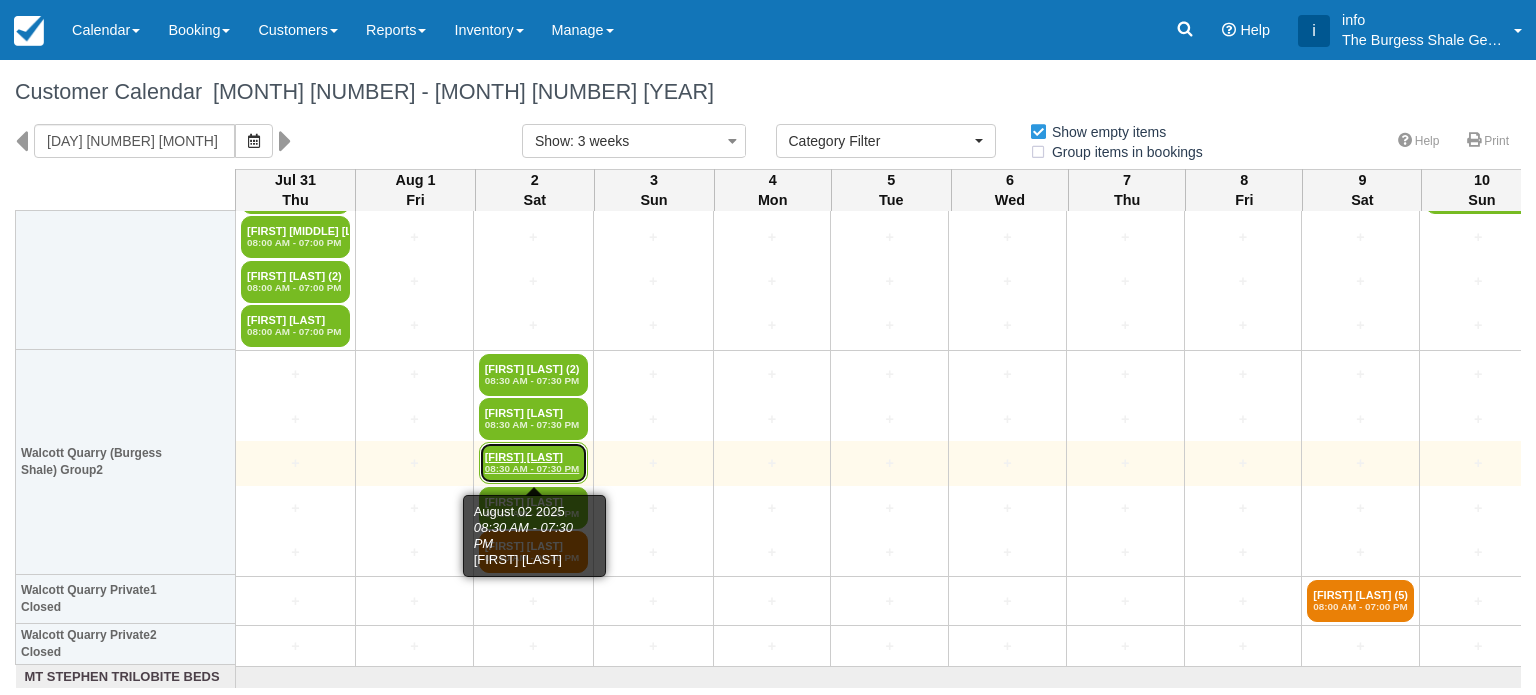 click on "08:30 AM - 07:30 PM" at bounding box center [533, 469] 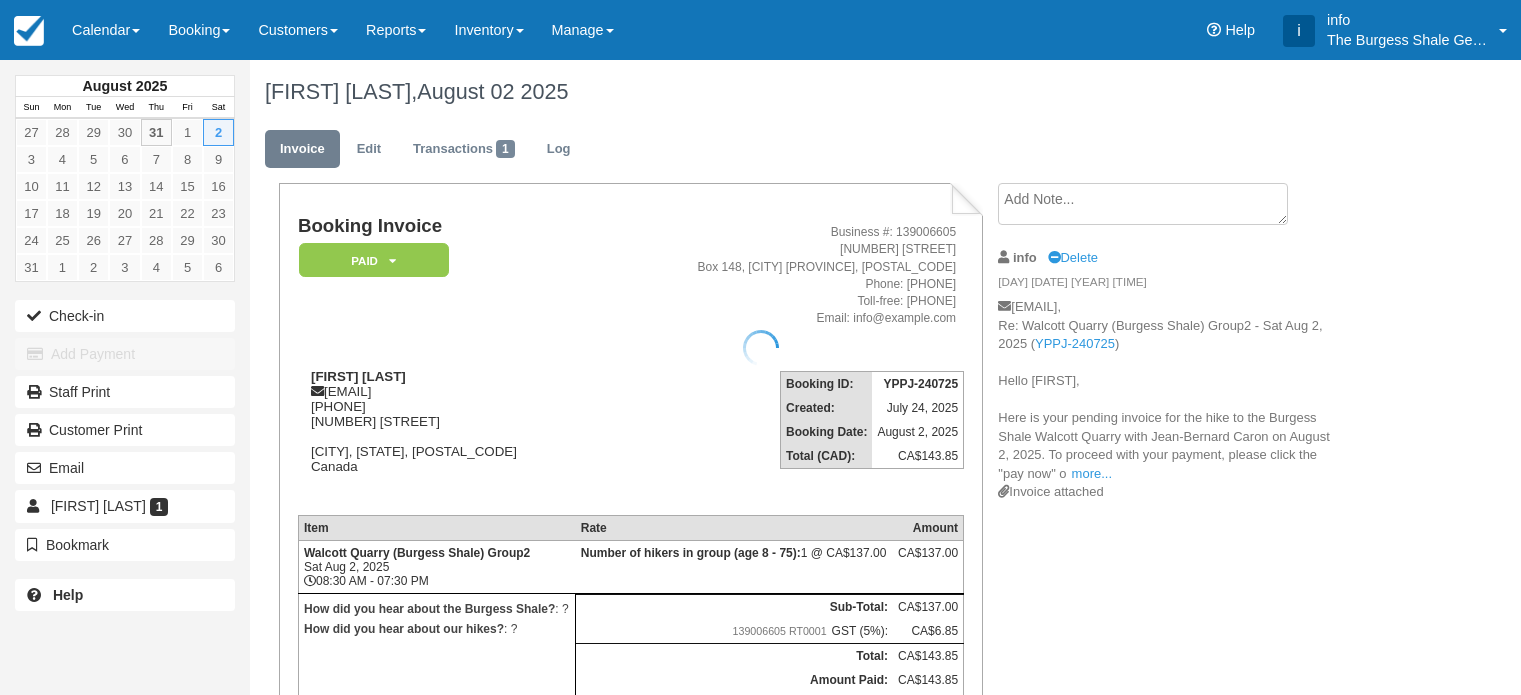 scroll, scrollTop: 0, scrollLeft: 0, axis: both 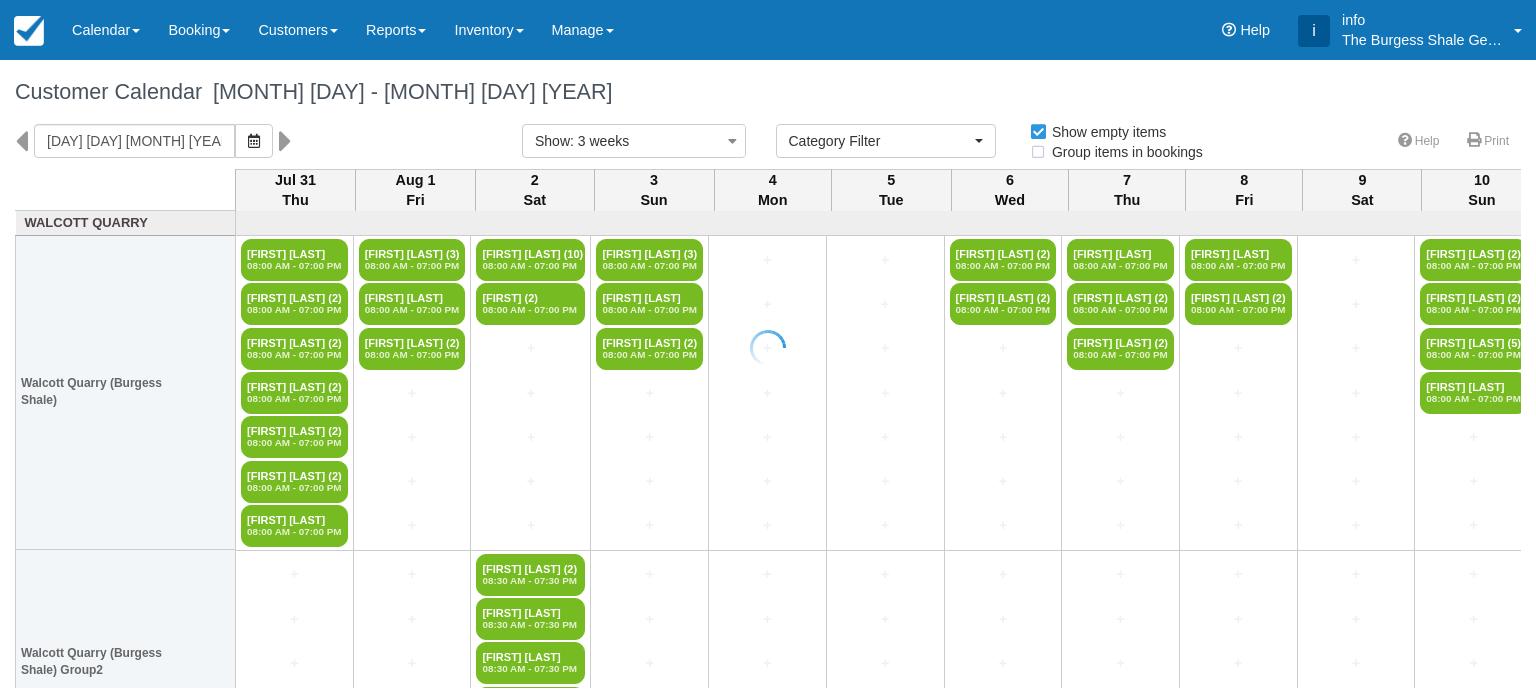 select 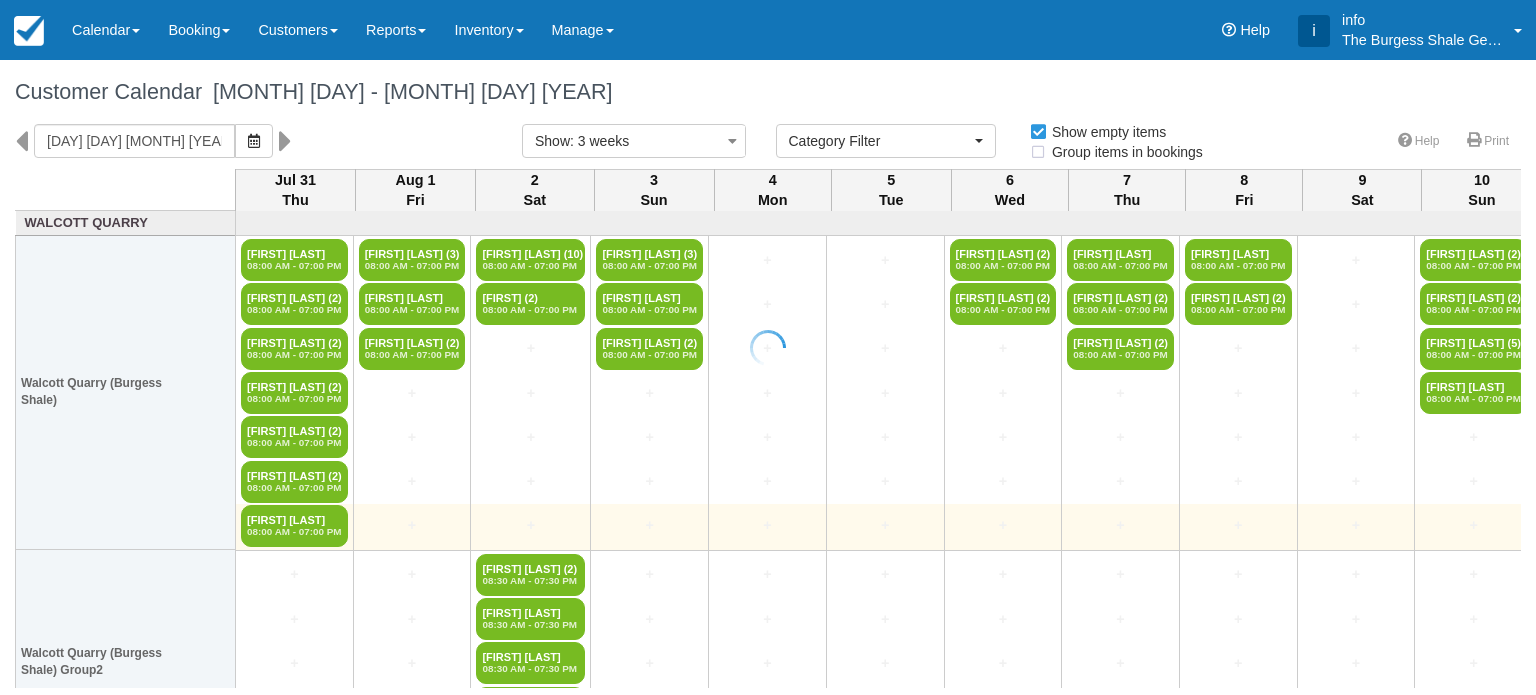 scroll, scrollTop: 0, scrollLeft: 0, axis: both 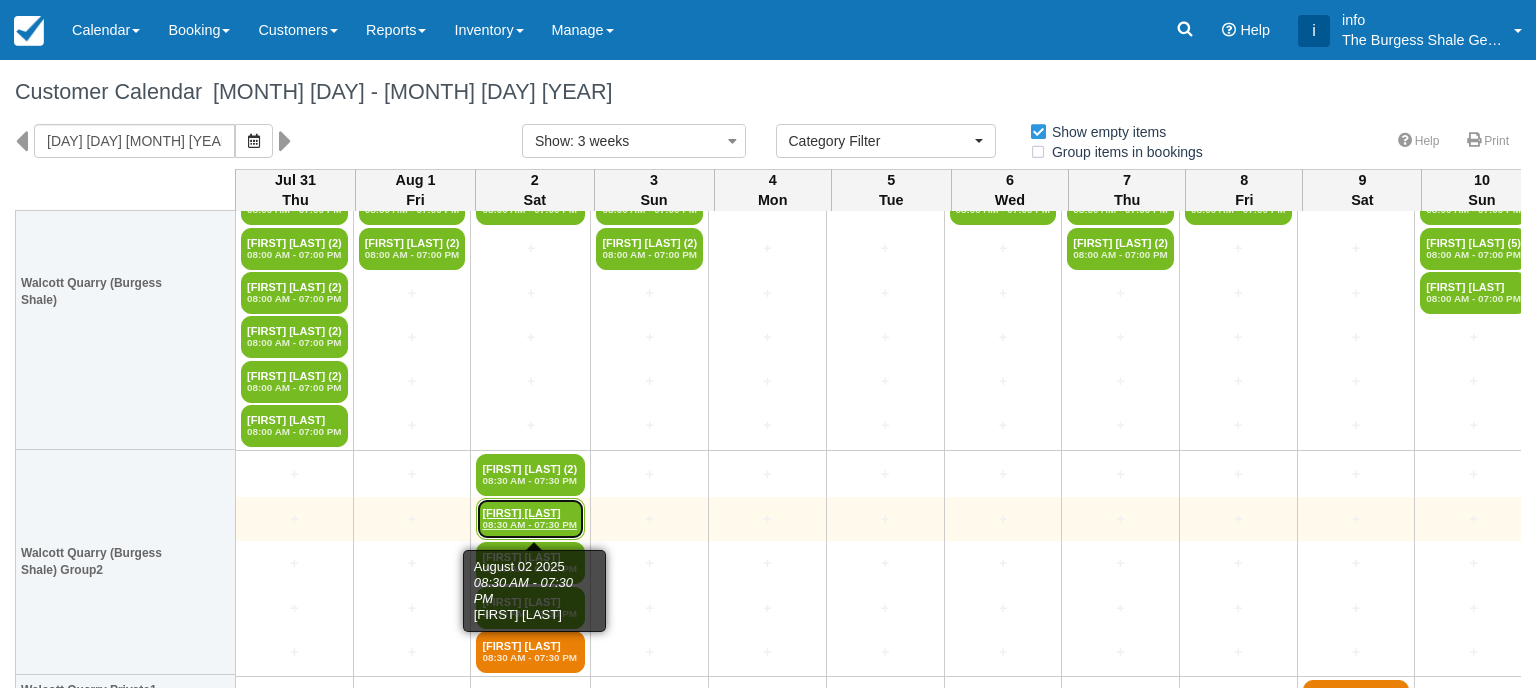 click on "Alexis Moerman  08:30 AM - 07:30 PM" at bounding box center (530, 519) 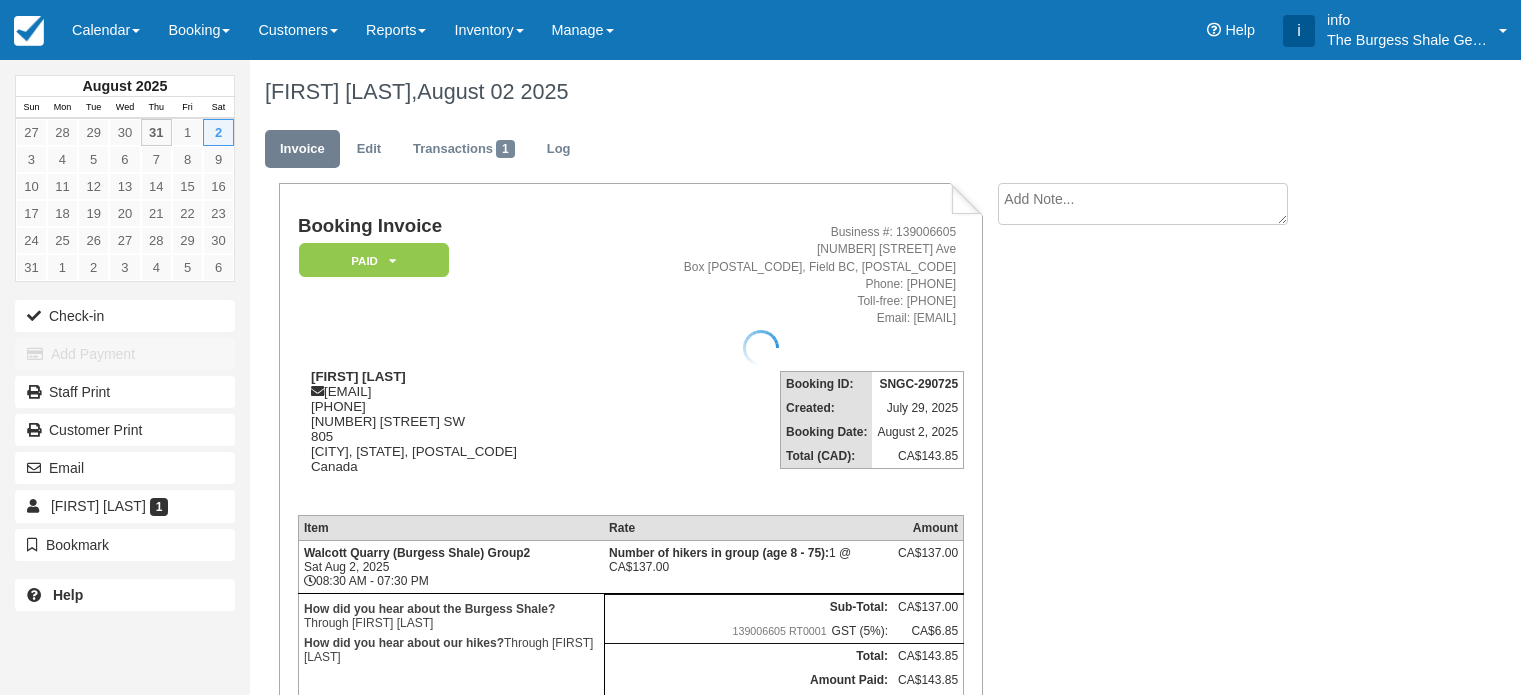 scroll, scrollTop: 0, scrollLeft: 0, axis: both 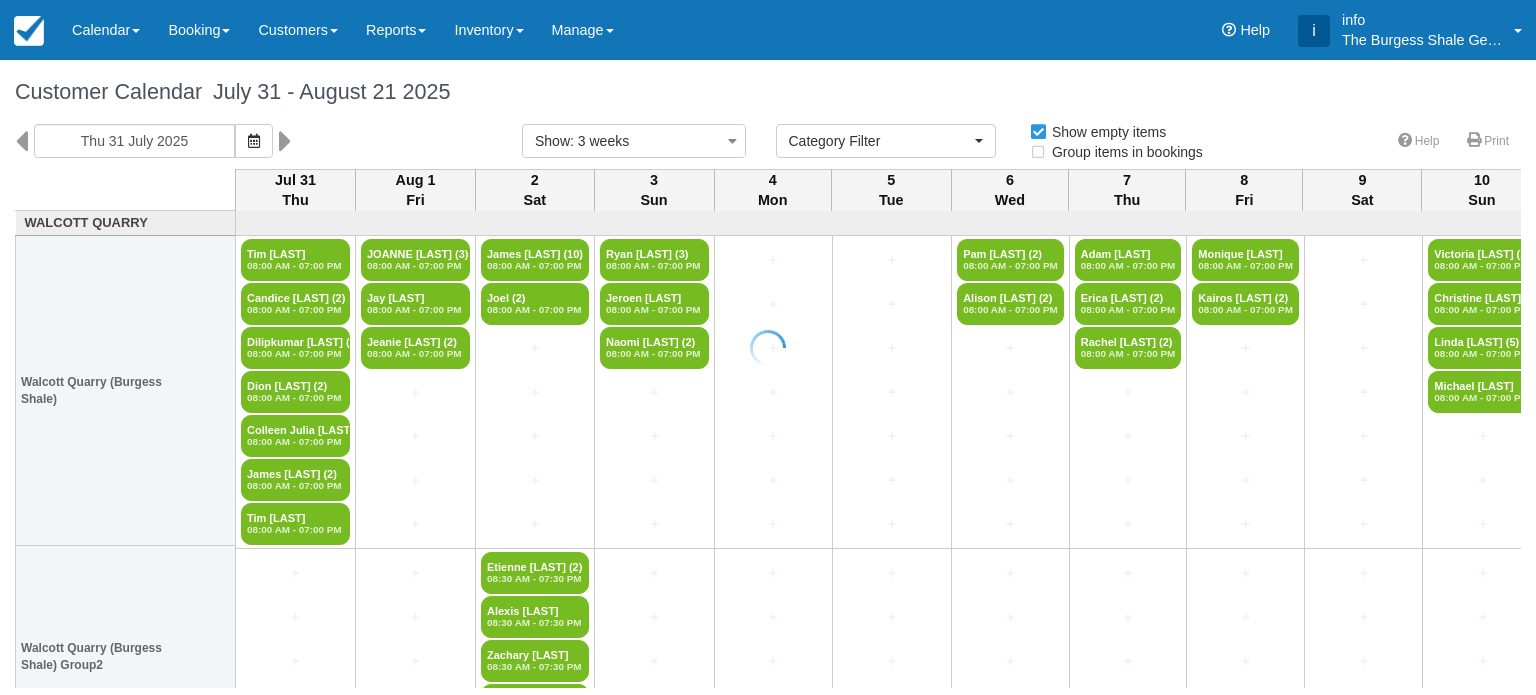 select 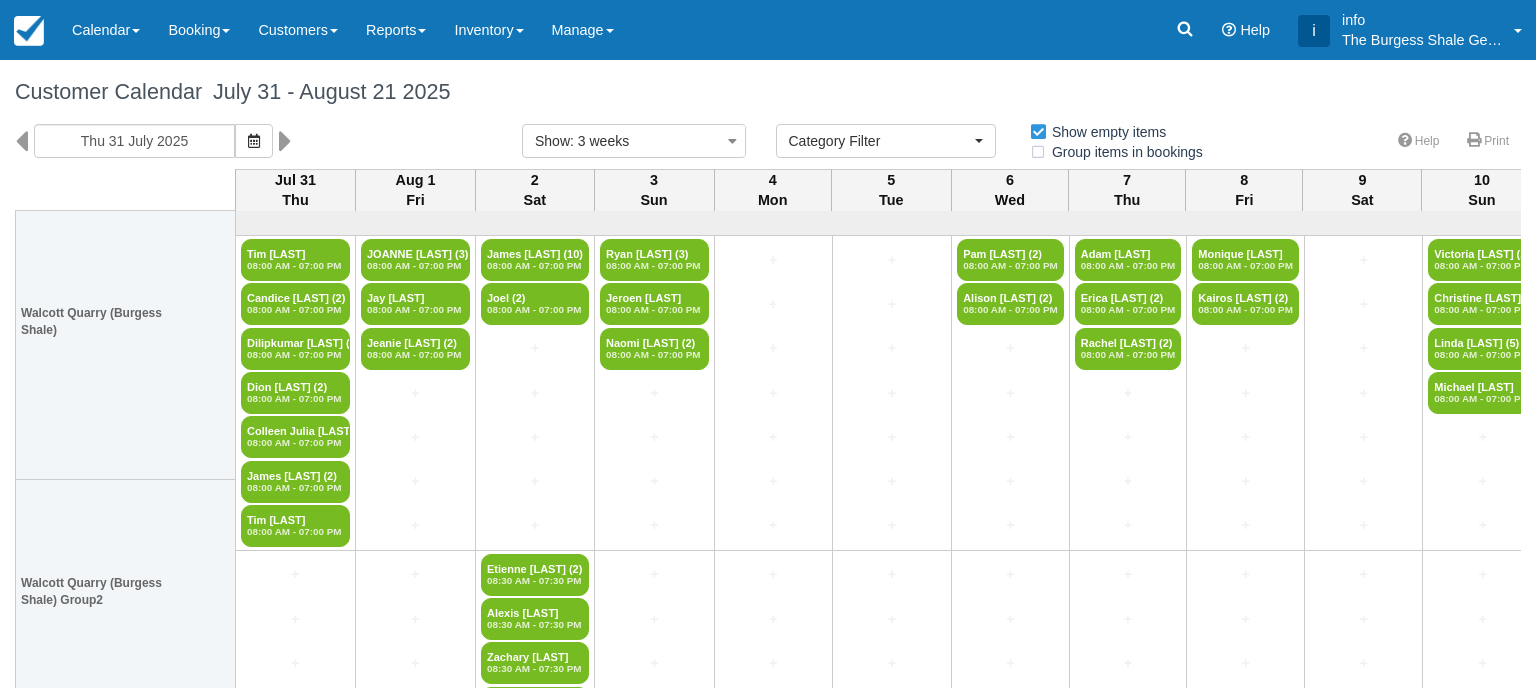 scroll, scrollTop: 100, scrollLeft: 0, axis: vertical 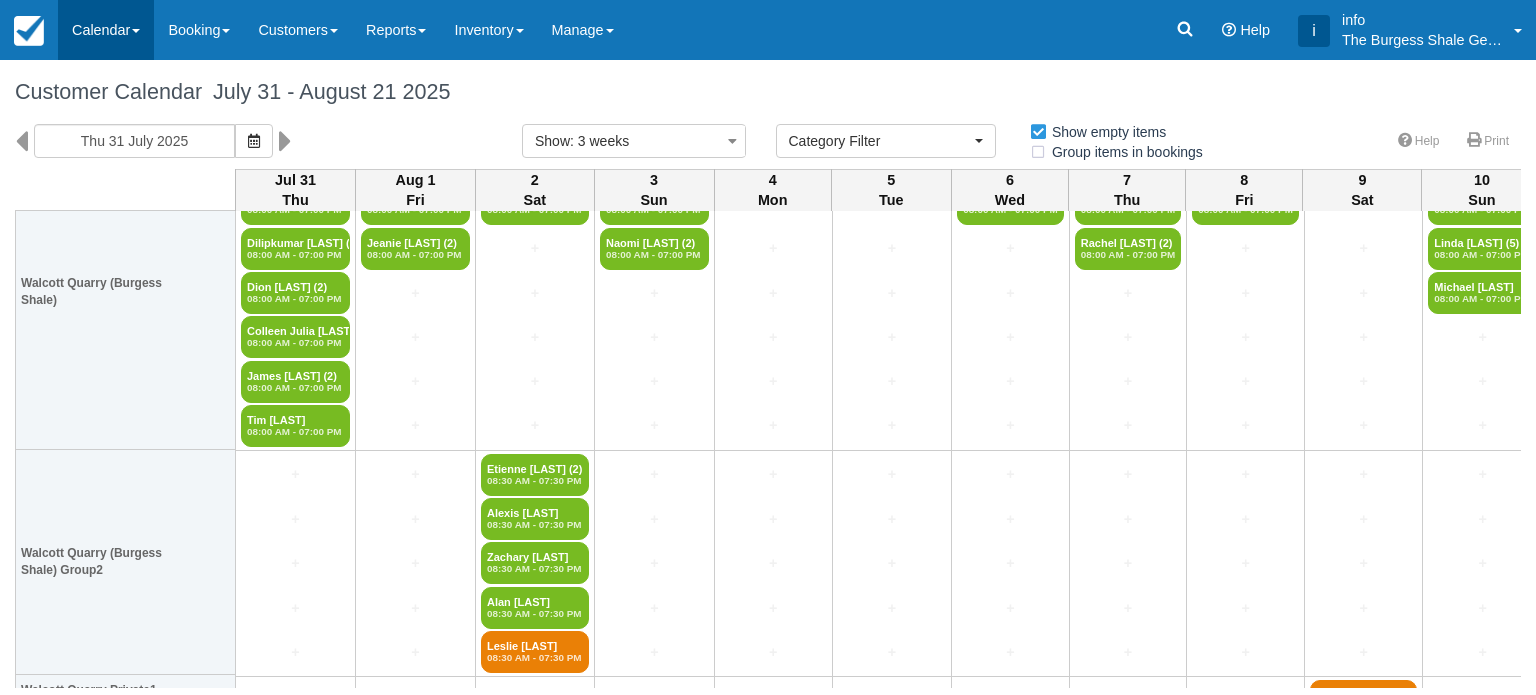 click on "Calendar" at bounding box center [106, 30] 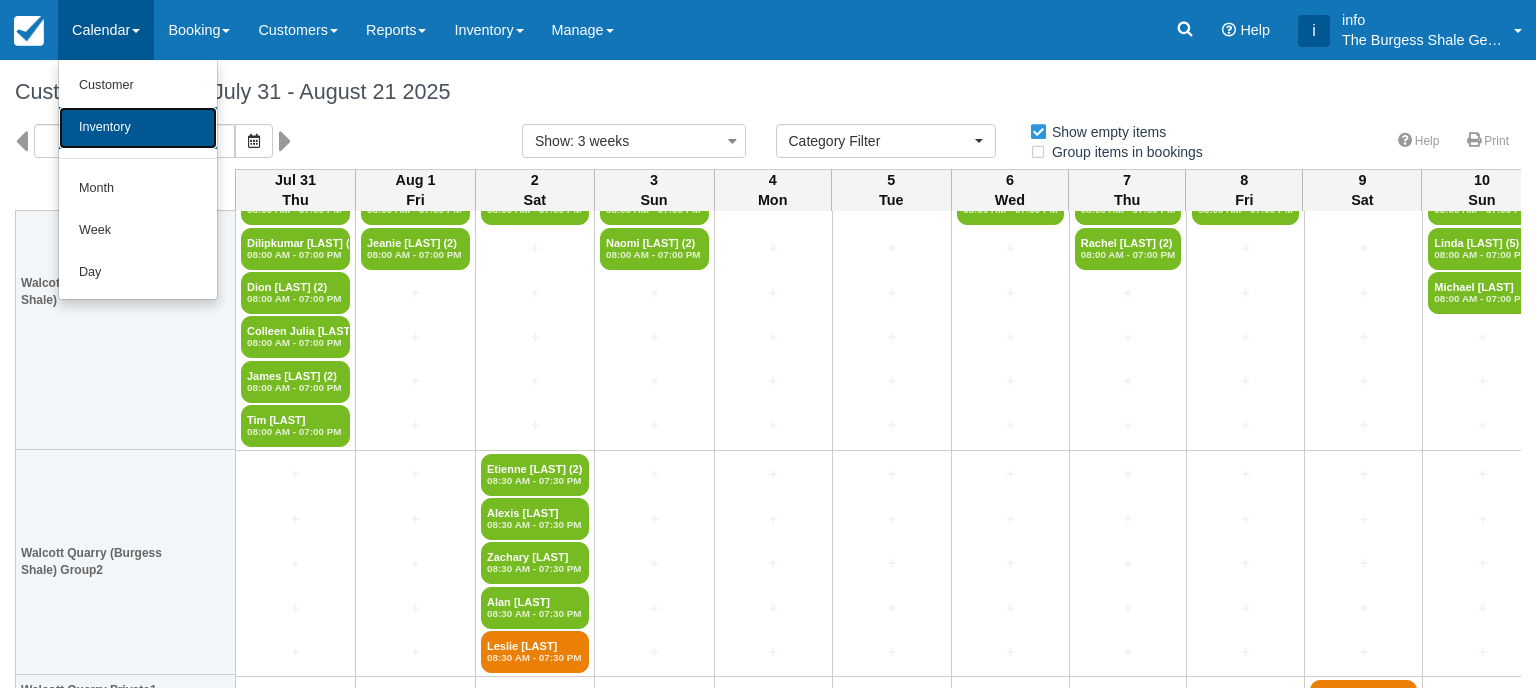 click on "Inventory" at bounding box center [138, 128] 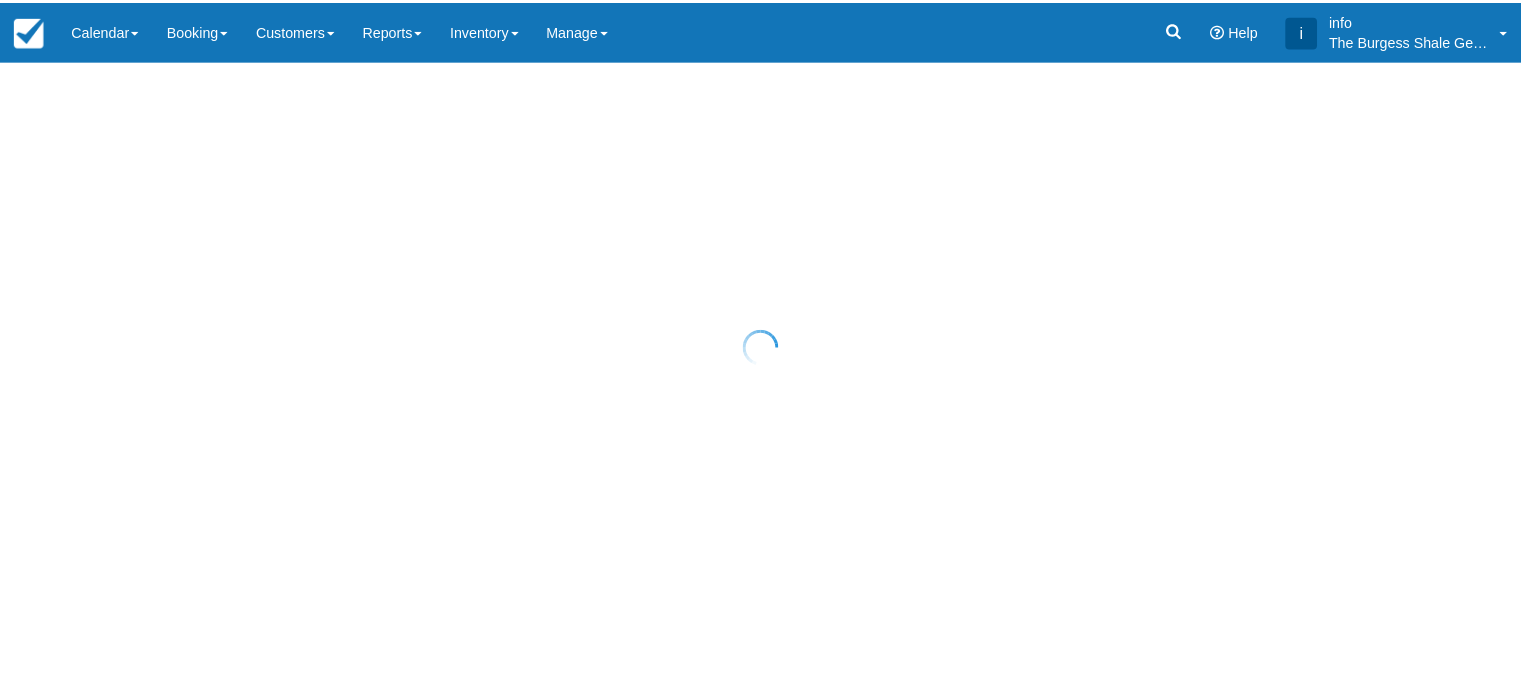scroll, scrollTop: 0, scrollLeft: 0, axis: both 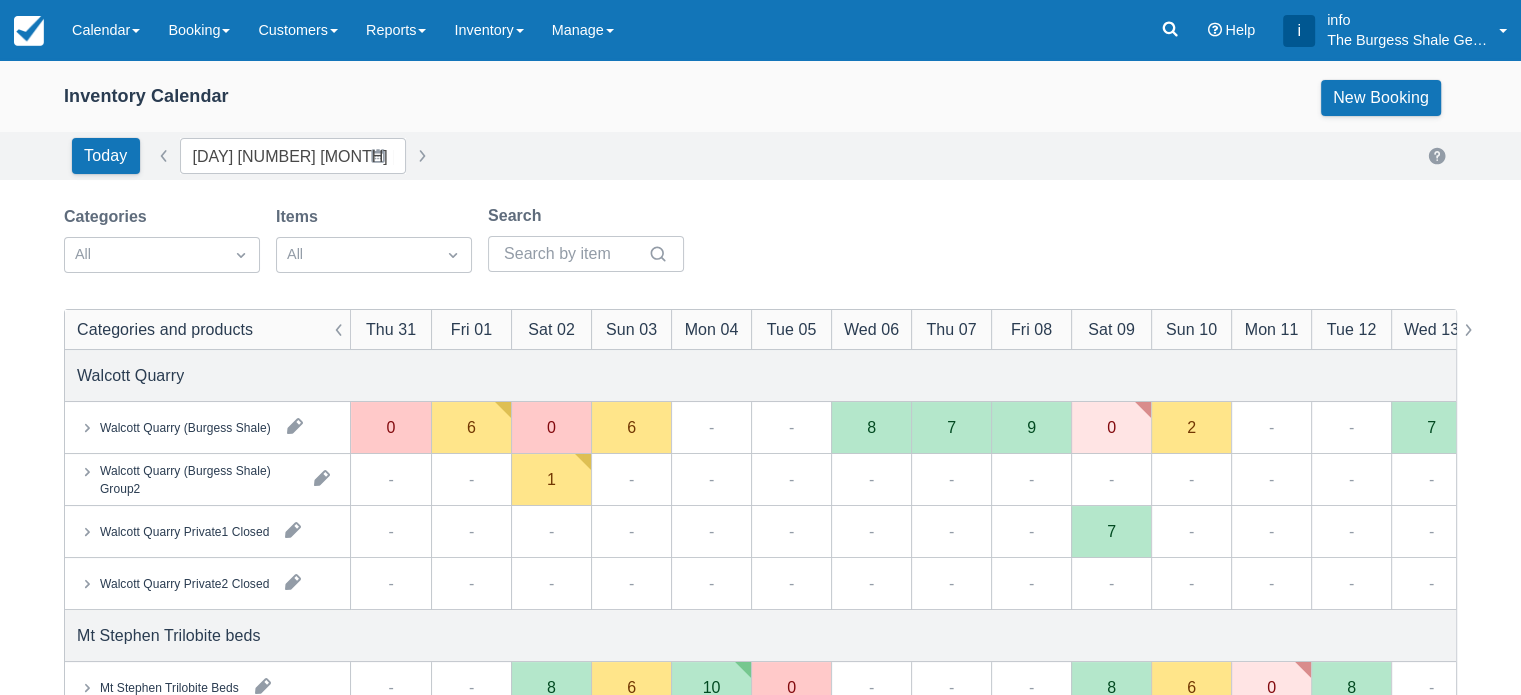 click on "Maximum available for the day" at bounding box center [0, 0] 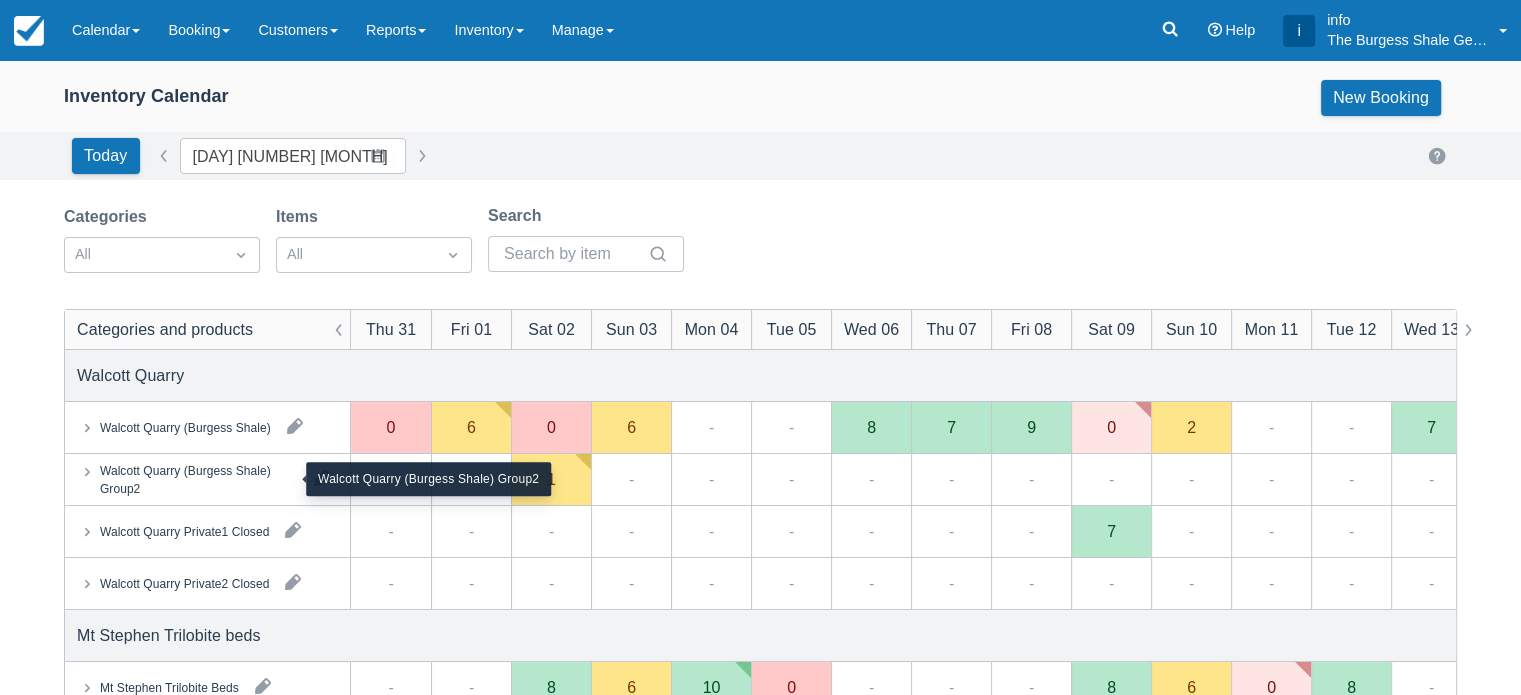 click on "Walcott Quarry (Burgess Shale) Group2" at bounding box center (199, 479) 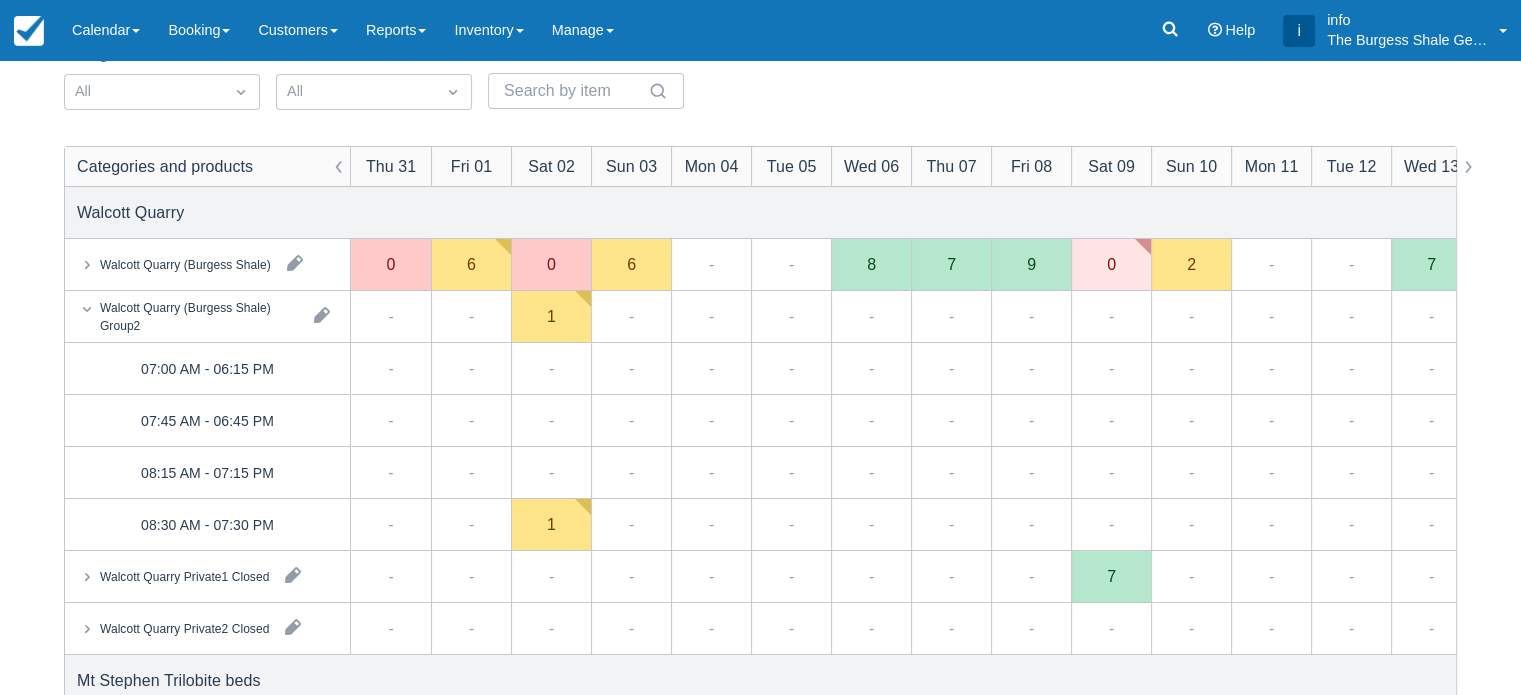 scroll, scrollTop: 200, scrollLeft: 0, axis: vertical 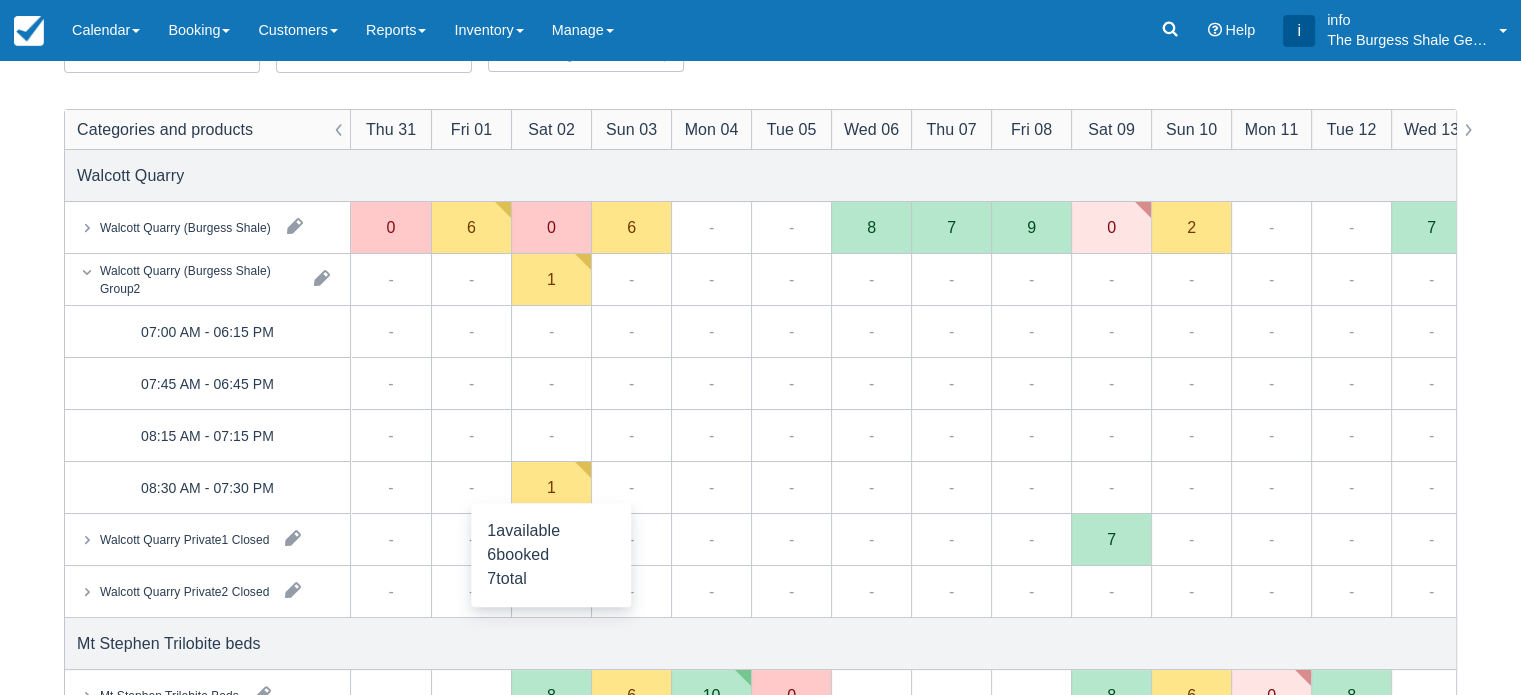 click on "1" at bounding box center (551, 488) 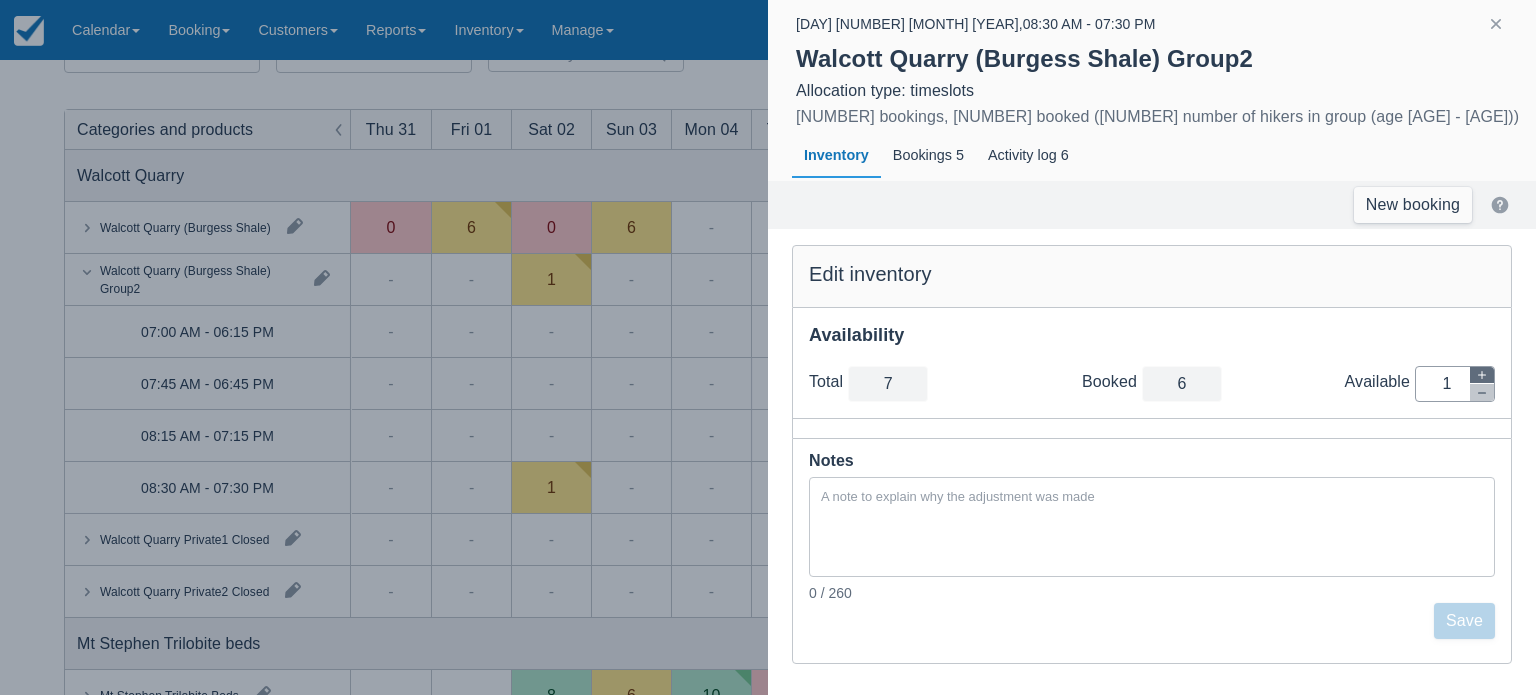 click at bounding box center (1482, 375) 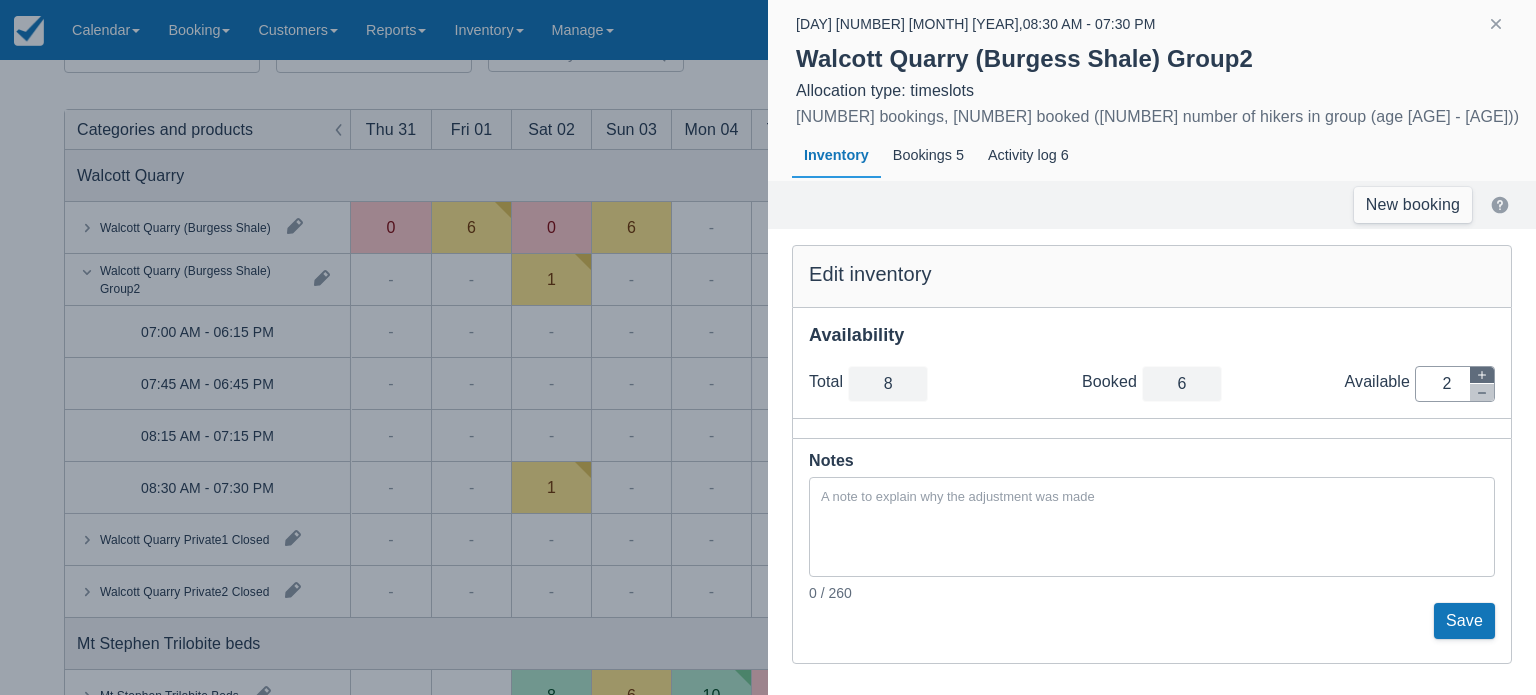 click at bounding box center [1482, 375] 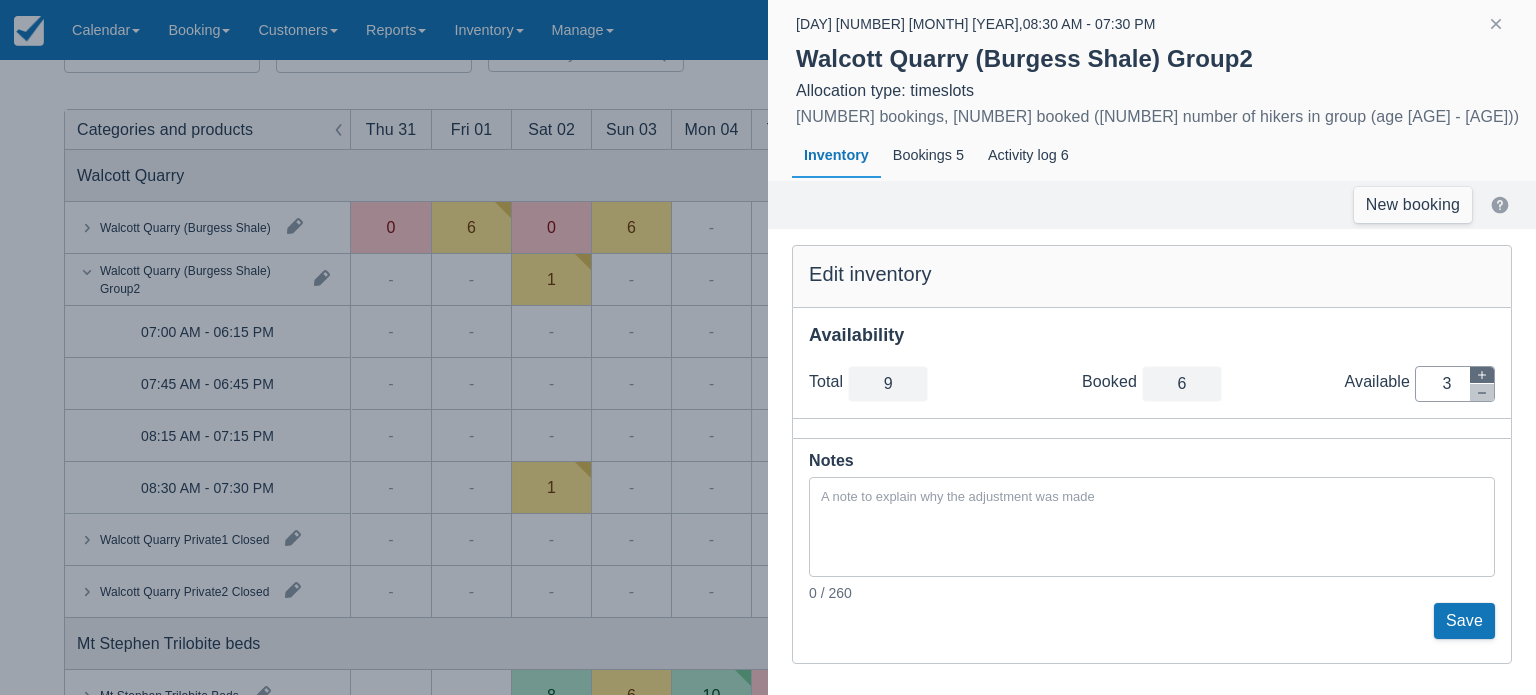 click at bounding box center (1482, 375) 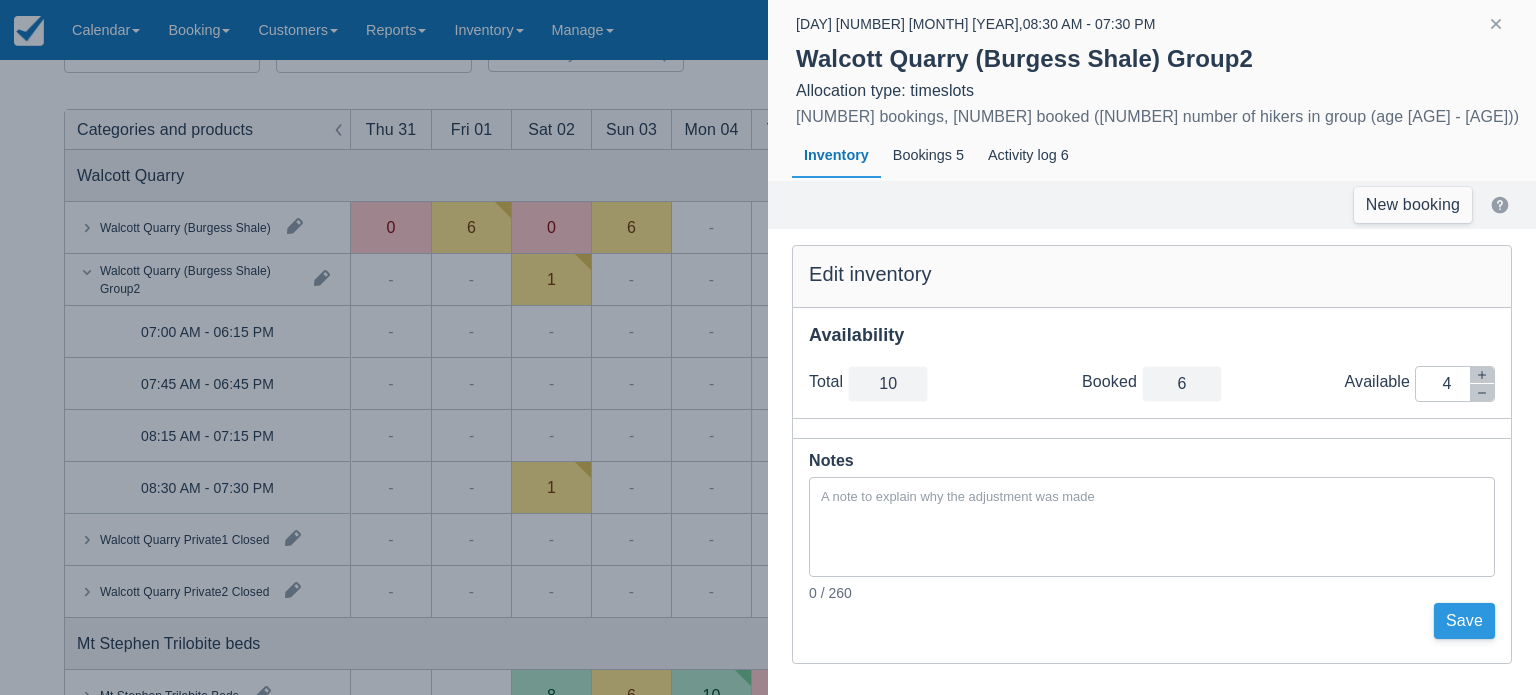click on "Save" at bounding box center (1464, 621) 